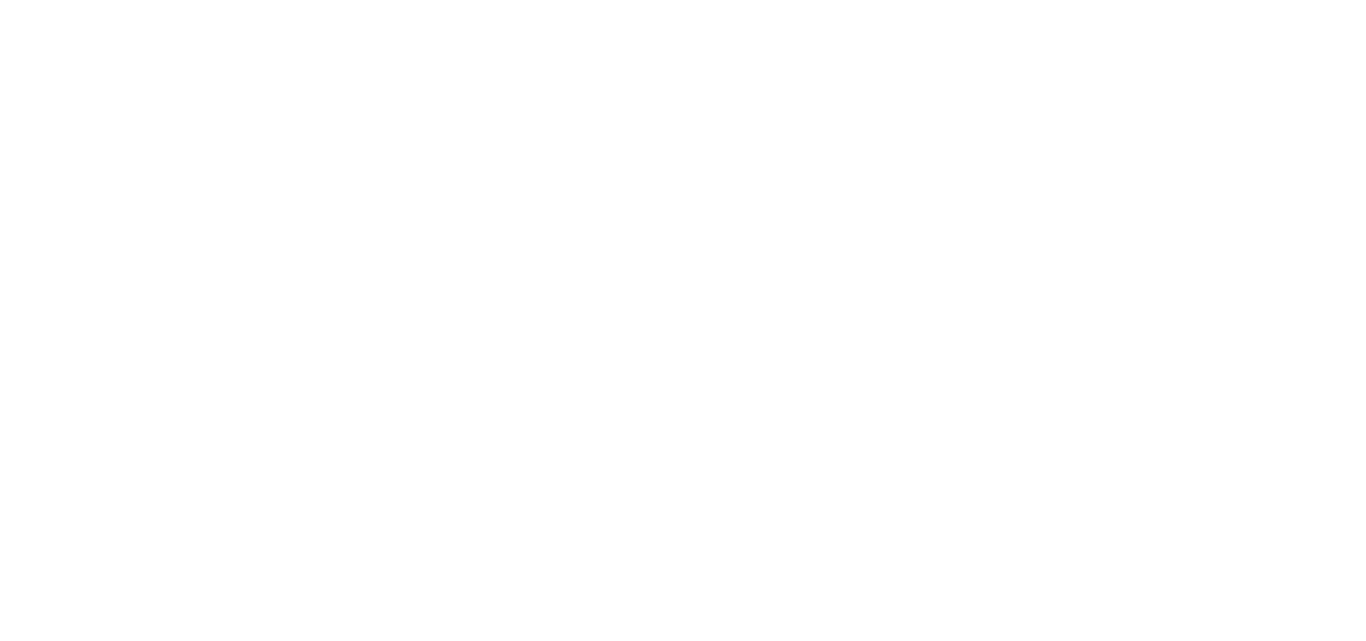 scroll, scrollTop: 0, scrollLeft: 0, axis: both 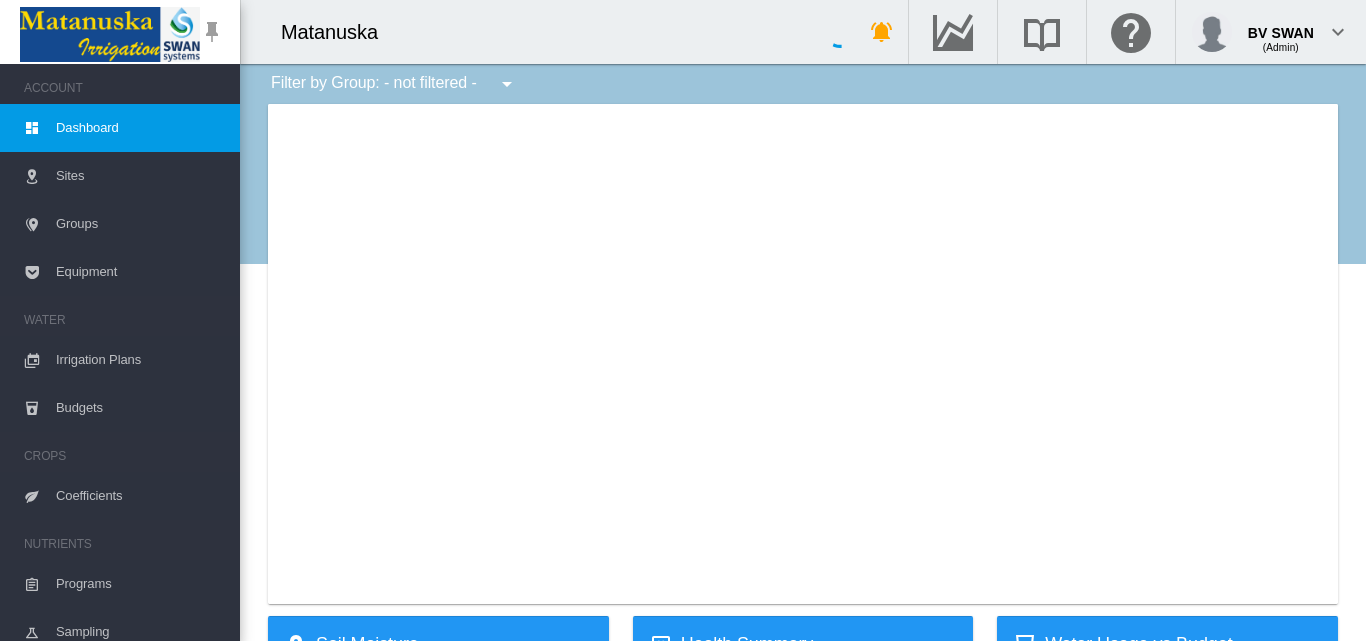 type on "**********" 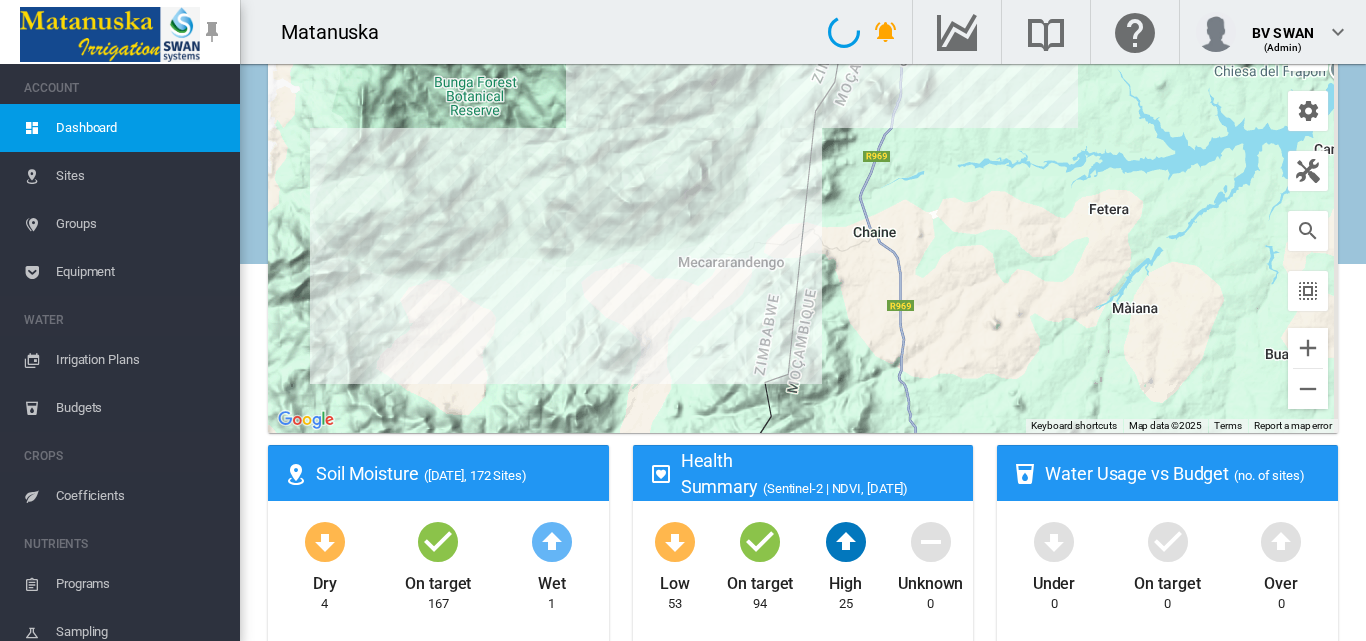 scroll, scrollTop: 104, scrollLeft: 0, axis: vertical 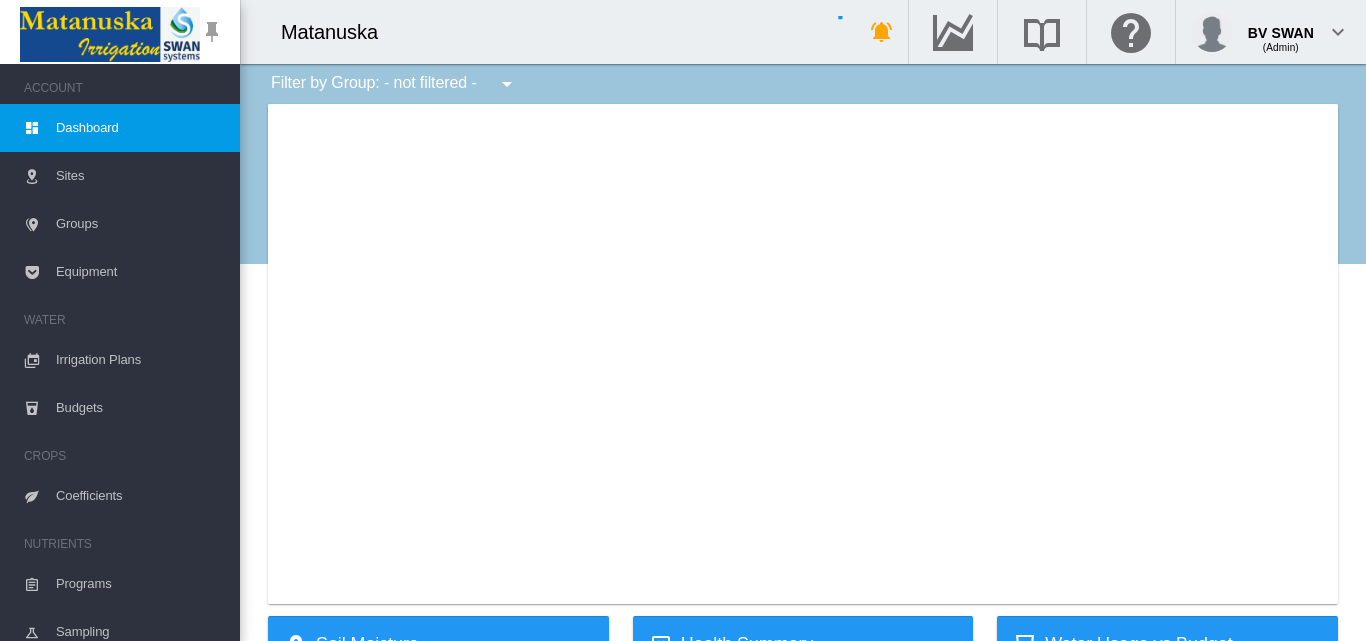 type on "**********" 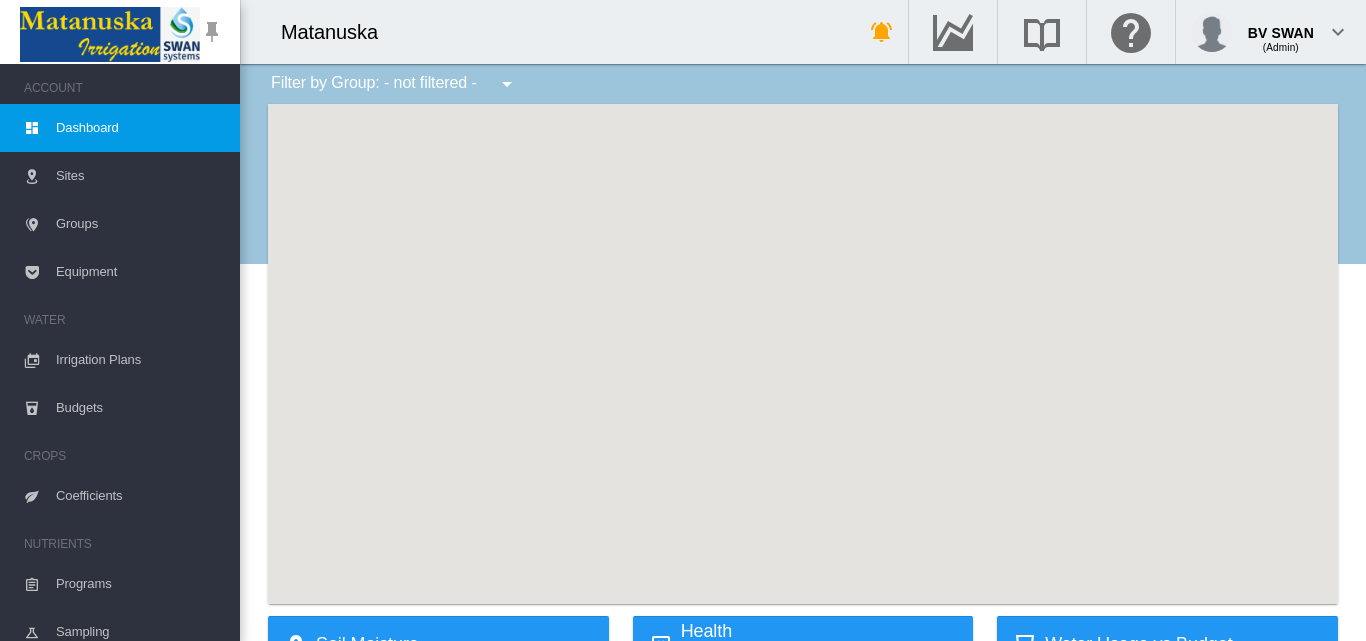 scroll, scrollTop: 0, scrollLeft: 0, axis: both 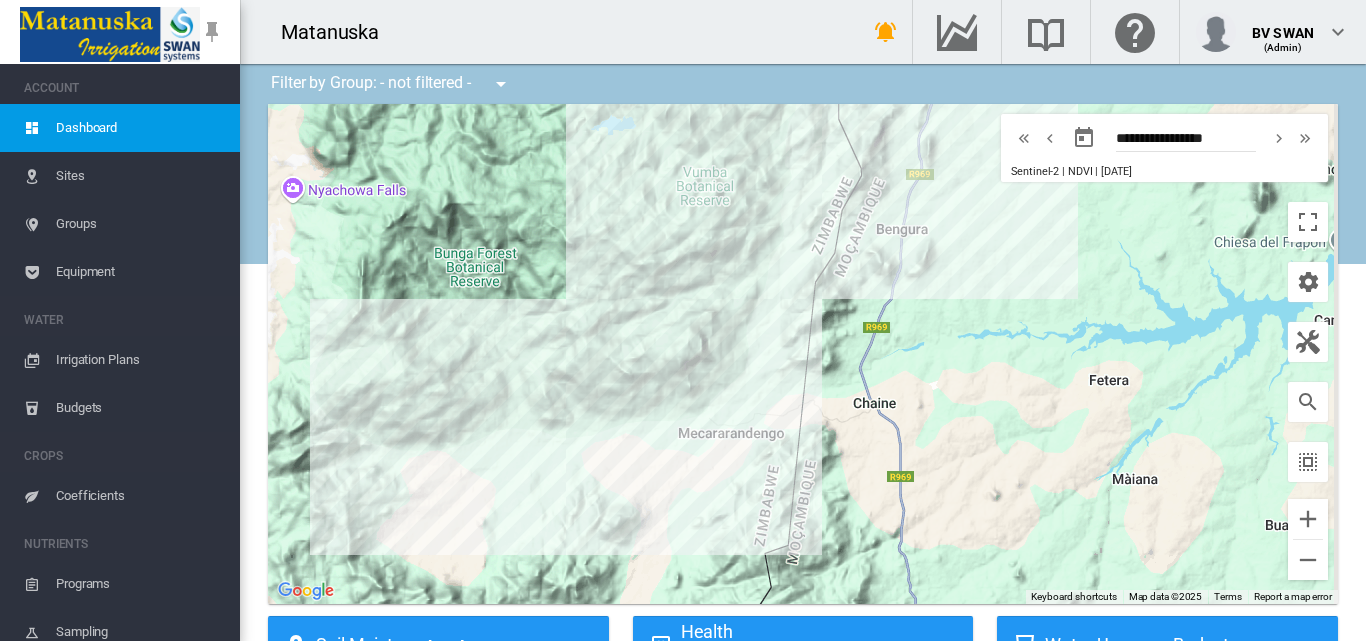 click on "Sites" at bounding box center (140, 176) 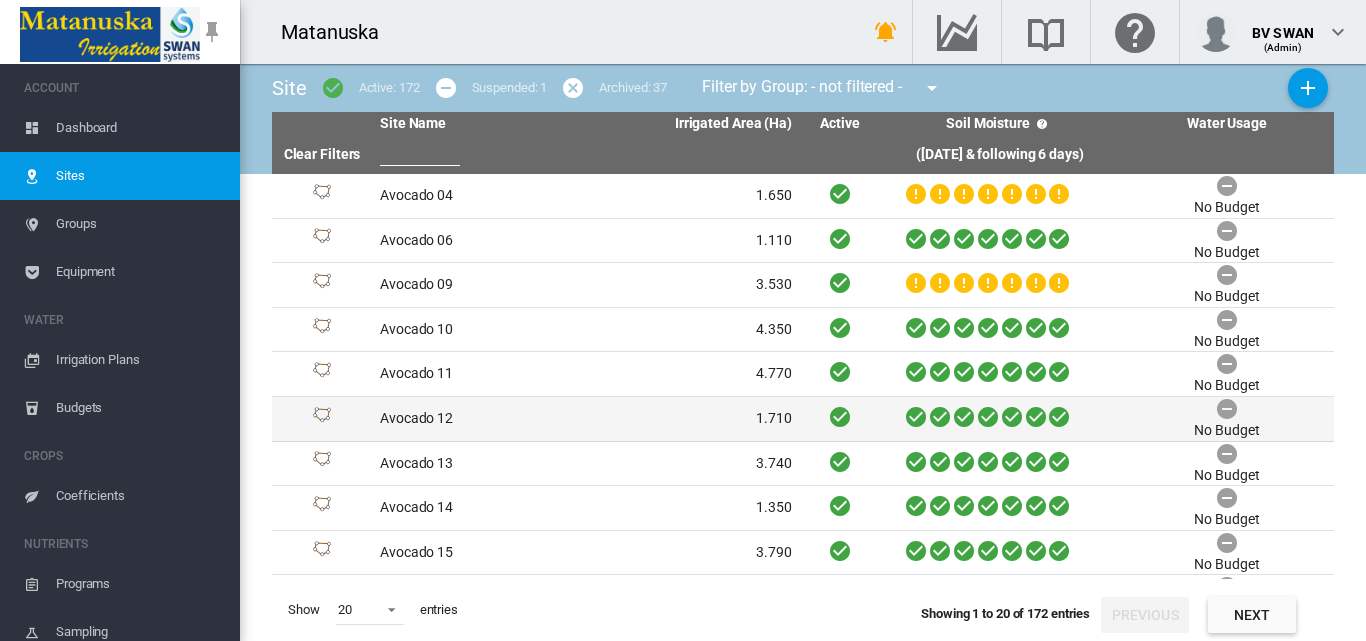 click on "Avocado 12" at bounding box center [479, 419] 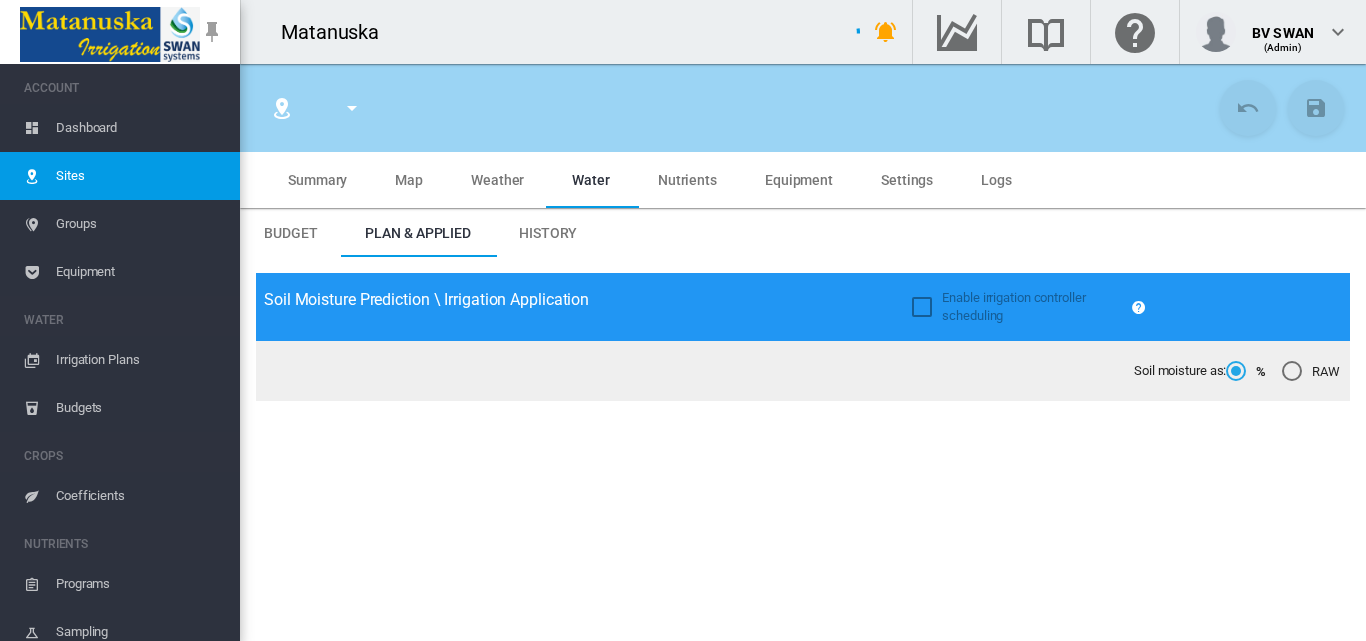 type on "**********" 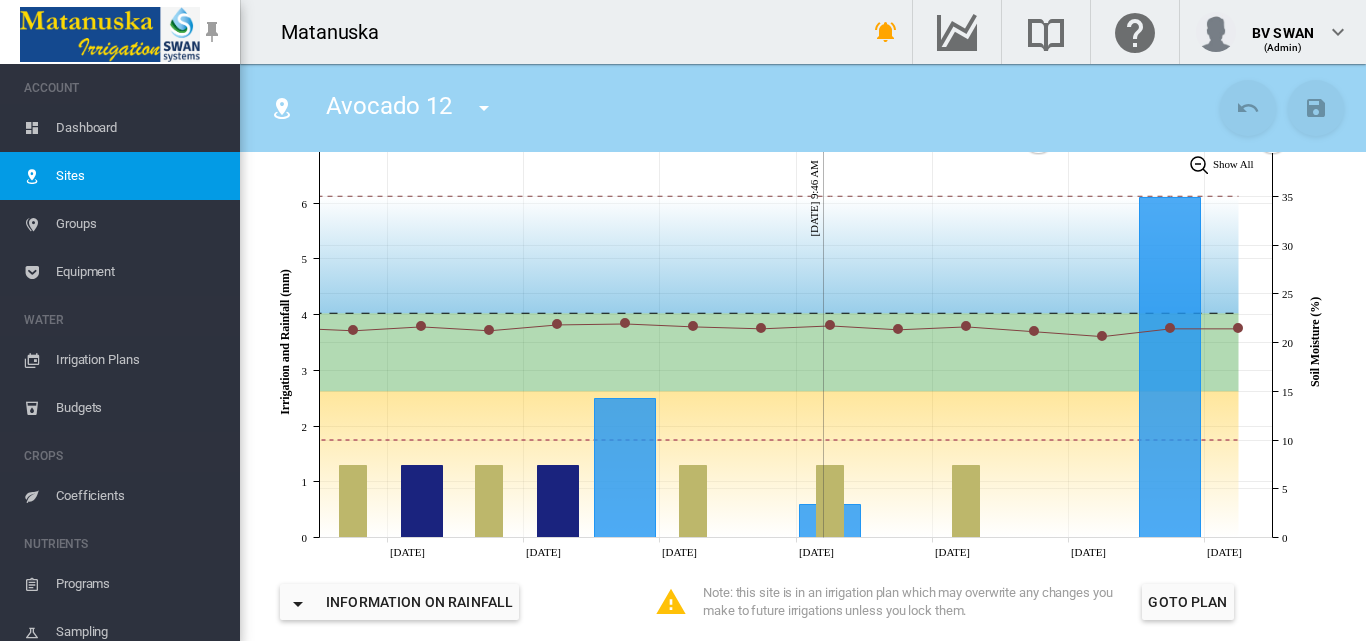 scroll, scrollTop: 500, scrollLeft: 0, axis: vertical 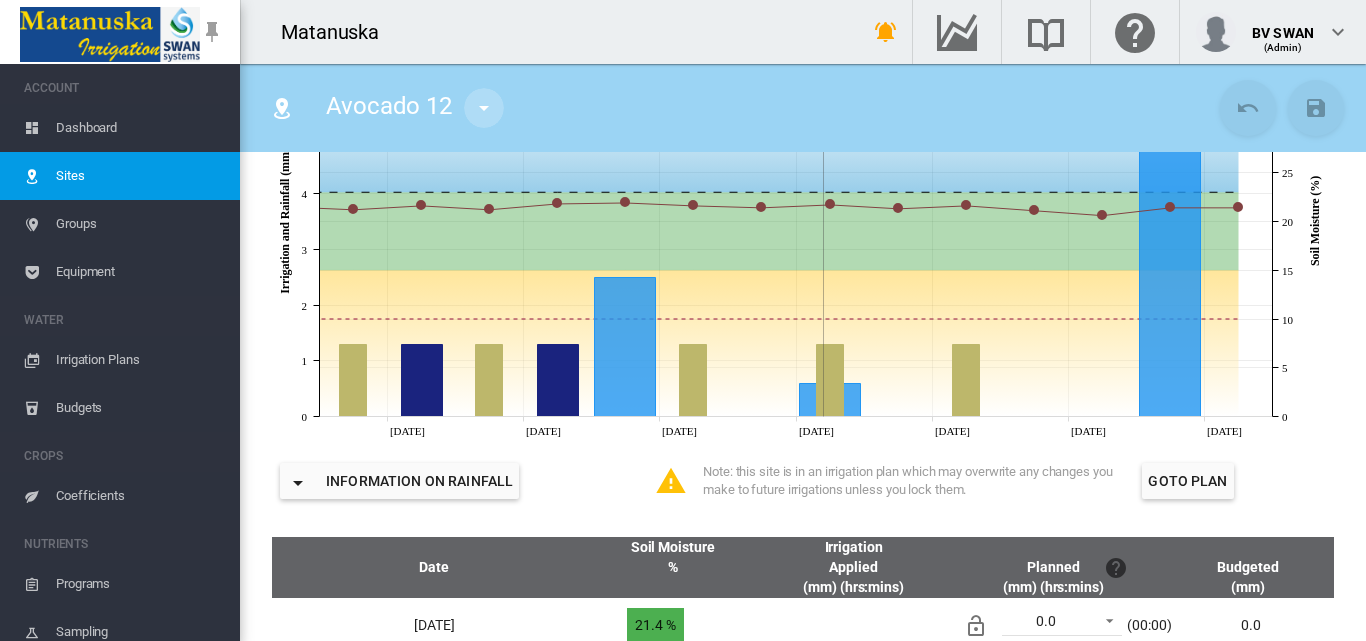 click at bounding box center (484, 108) 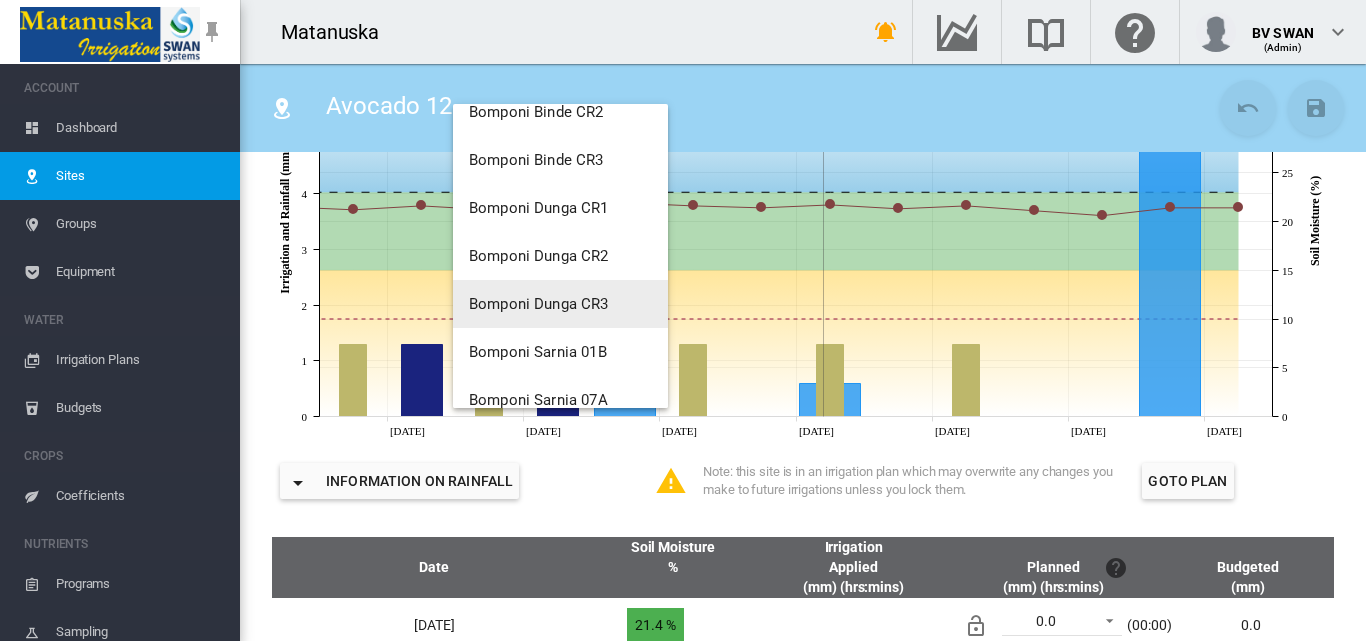 scroll, scrollTop: 700, scrollLeft: 0, axis: vertical 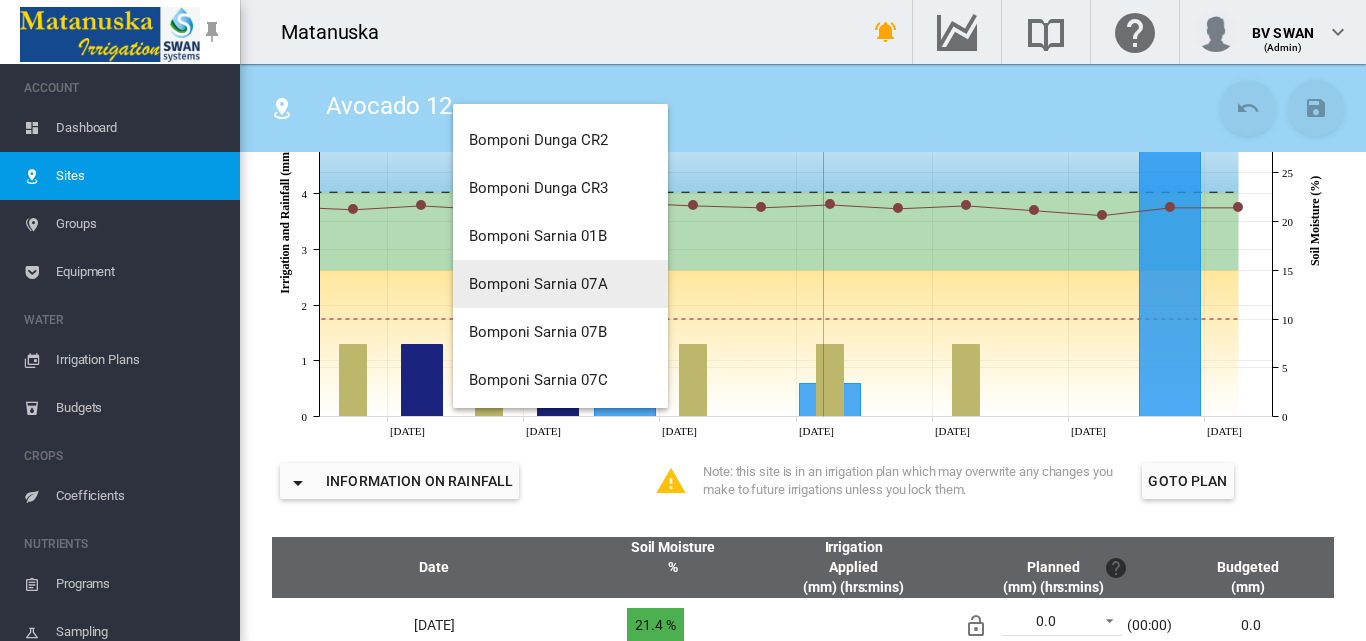 click at bounding box center [683, 320] 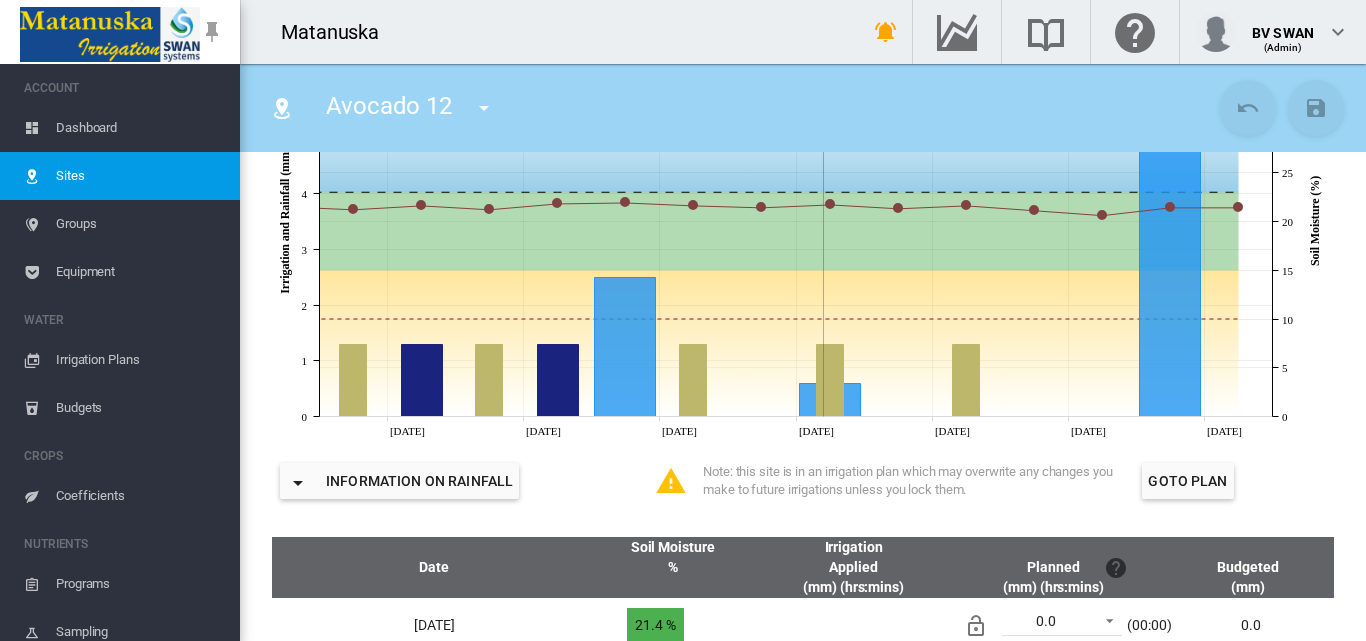 click on "Equipment" at bounding box center [140, 272] 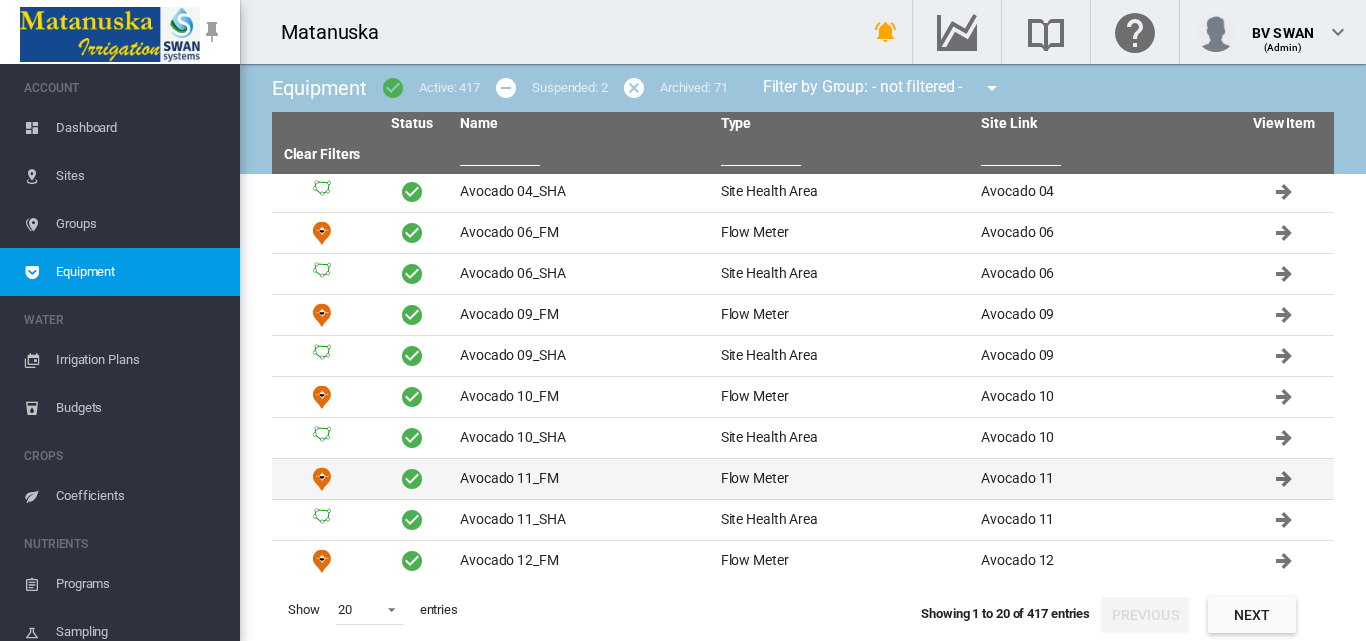 scroll, scrollTop: 415, scrollLeft: 0, axis: vertical 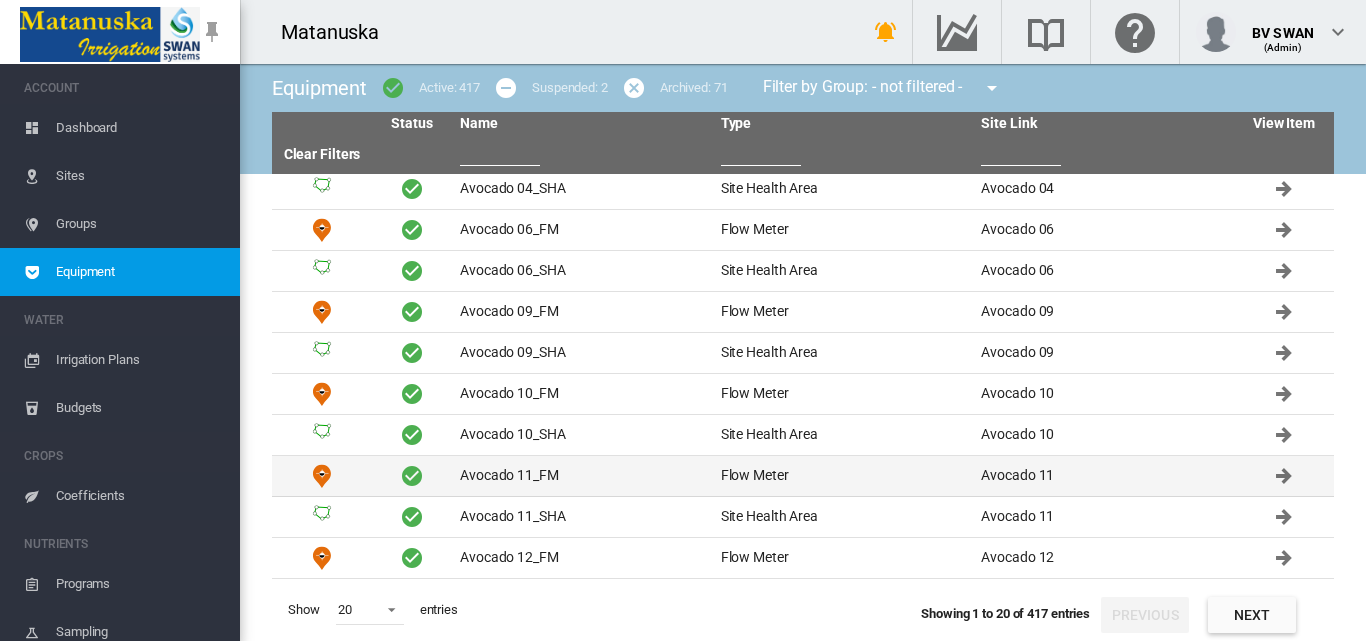 click on "Avocado 11_FM" at bounding box center [582, 476] 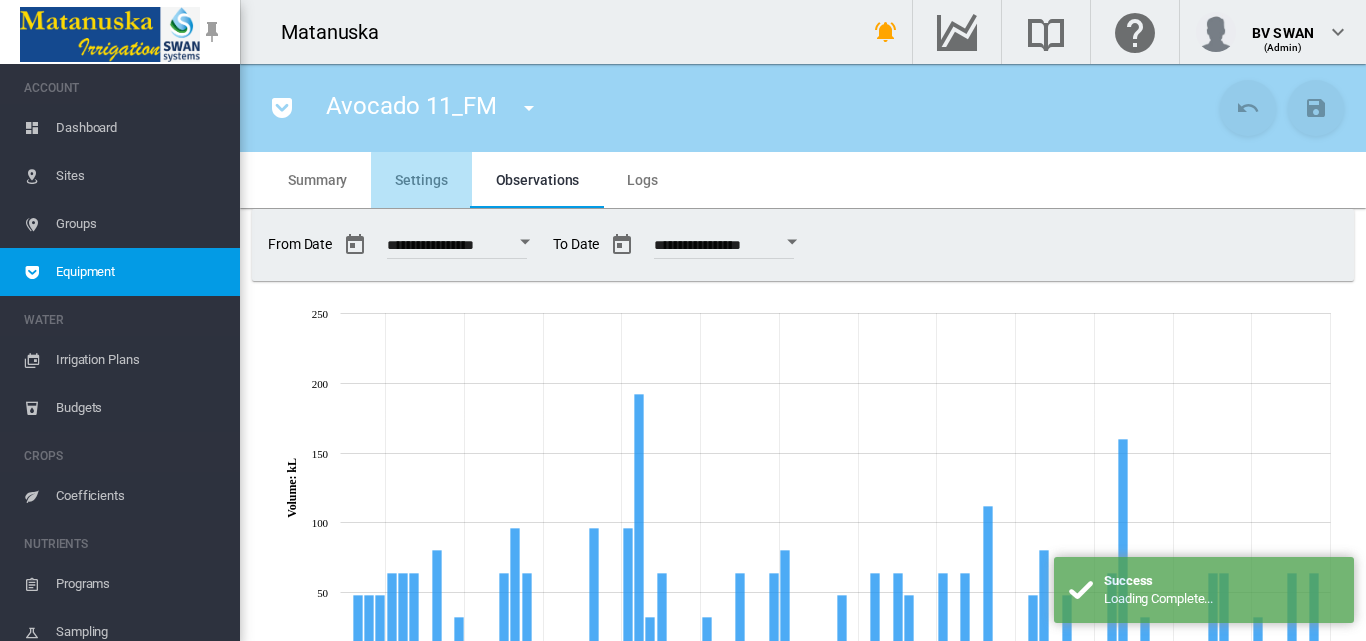 click on "Settings" at bounding box center (421, 180) 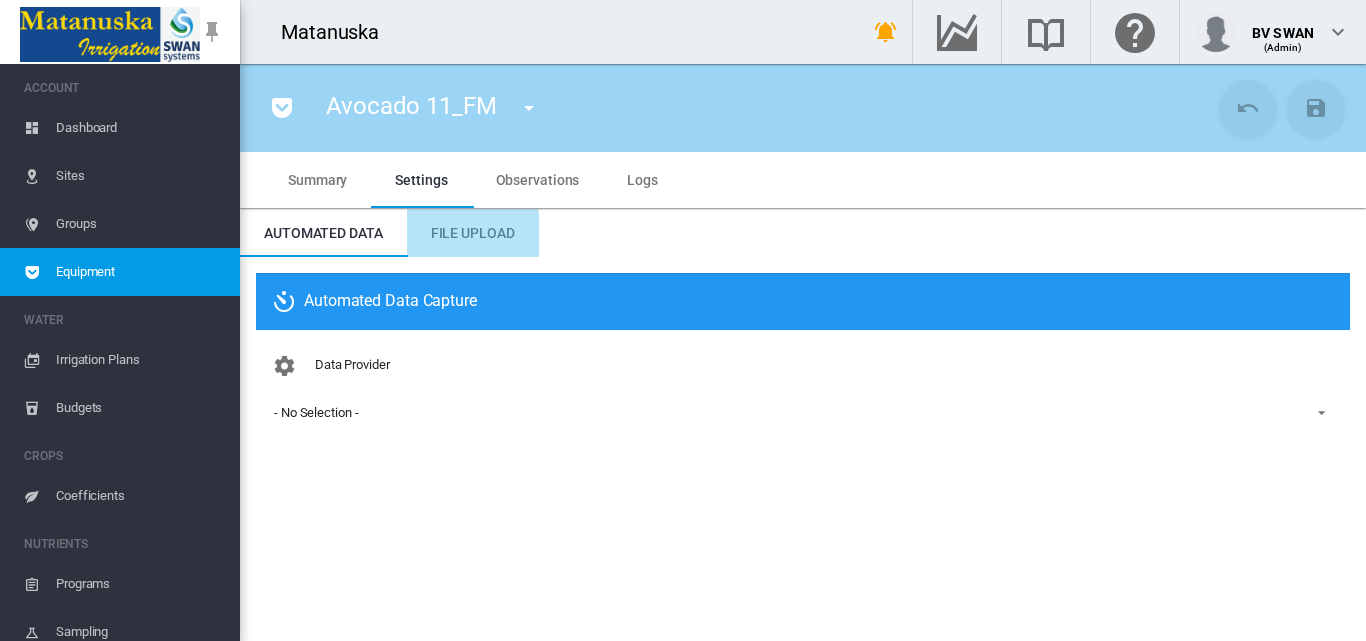 click on "File Upload" at bounding box center (473, 233) 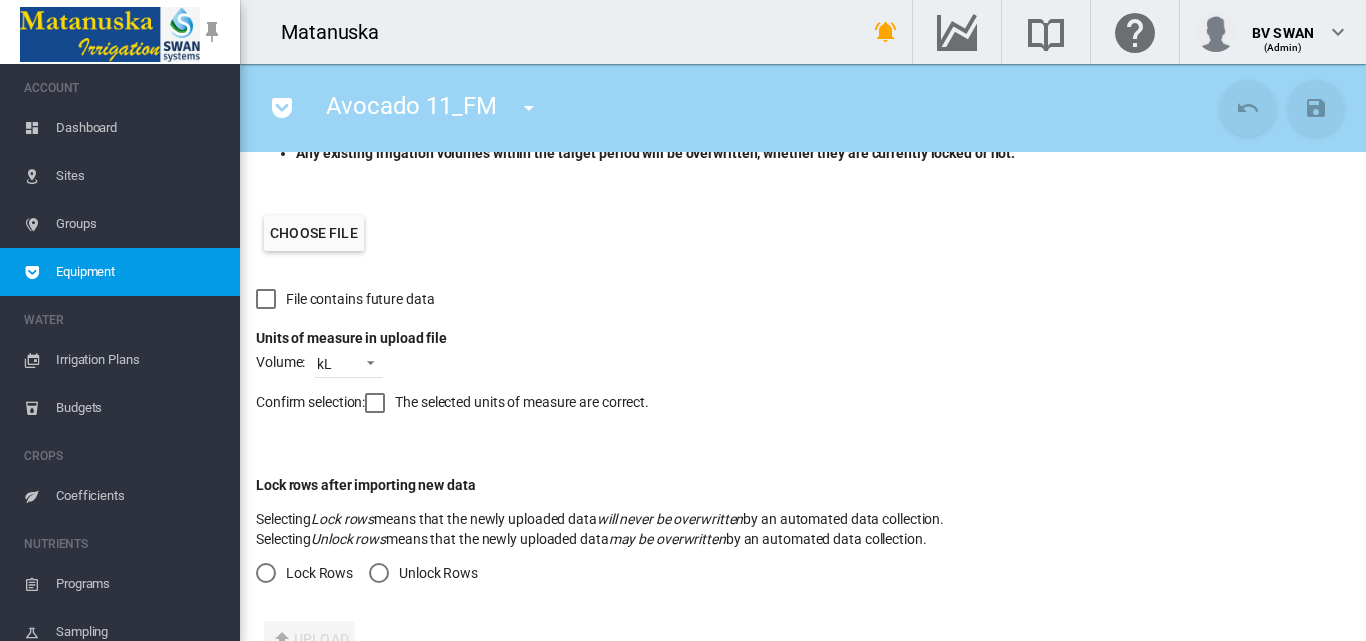 scroll, scrollTop: 400, scrollLeft: 0, axis: vertical 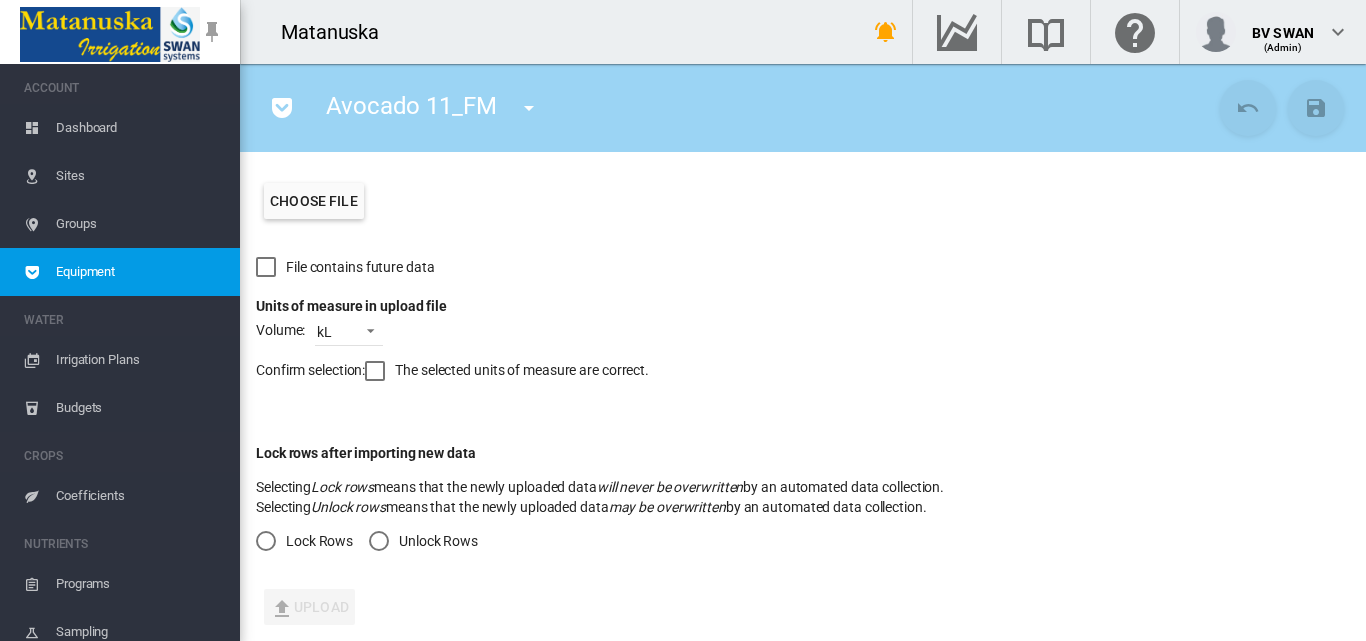 click at bounding box center [379, 541] 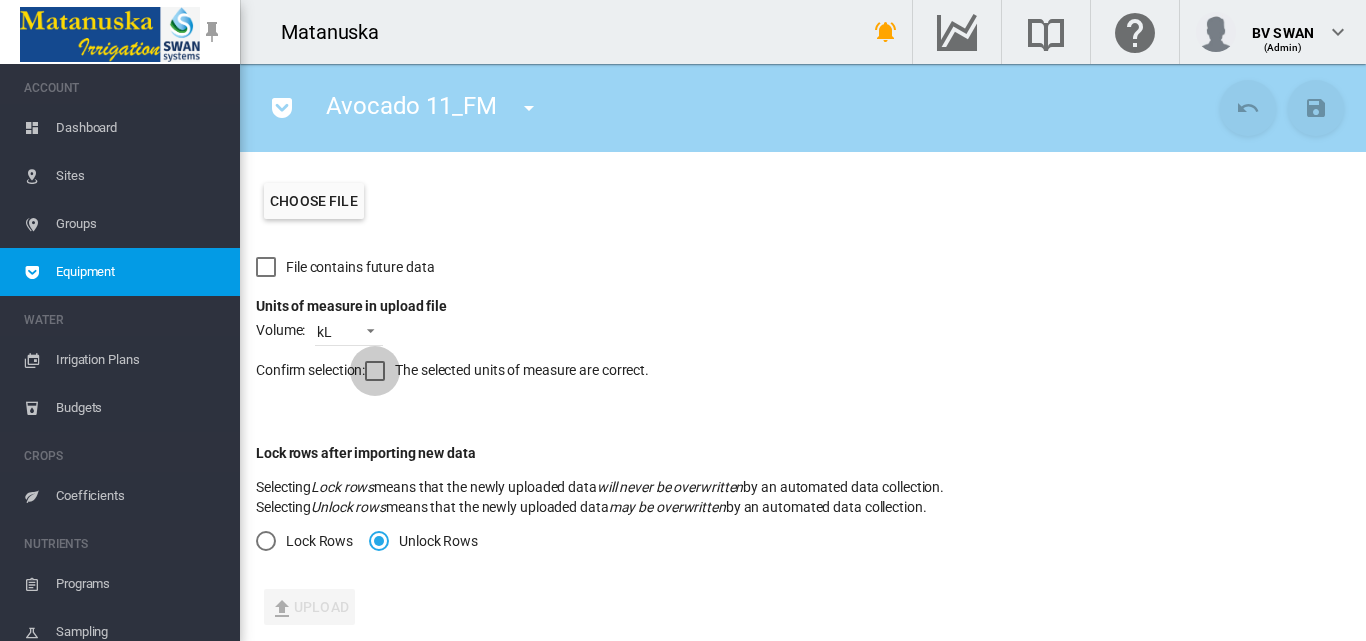 click at bounding box center (375, 371) 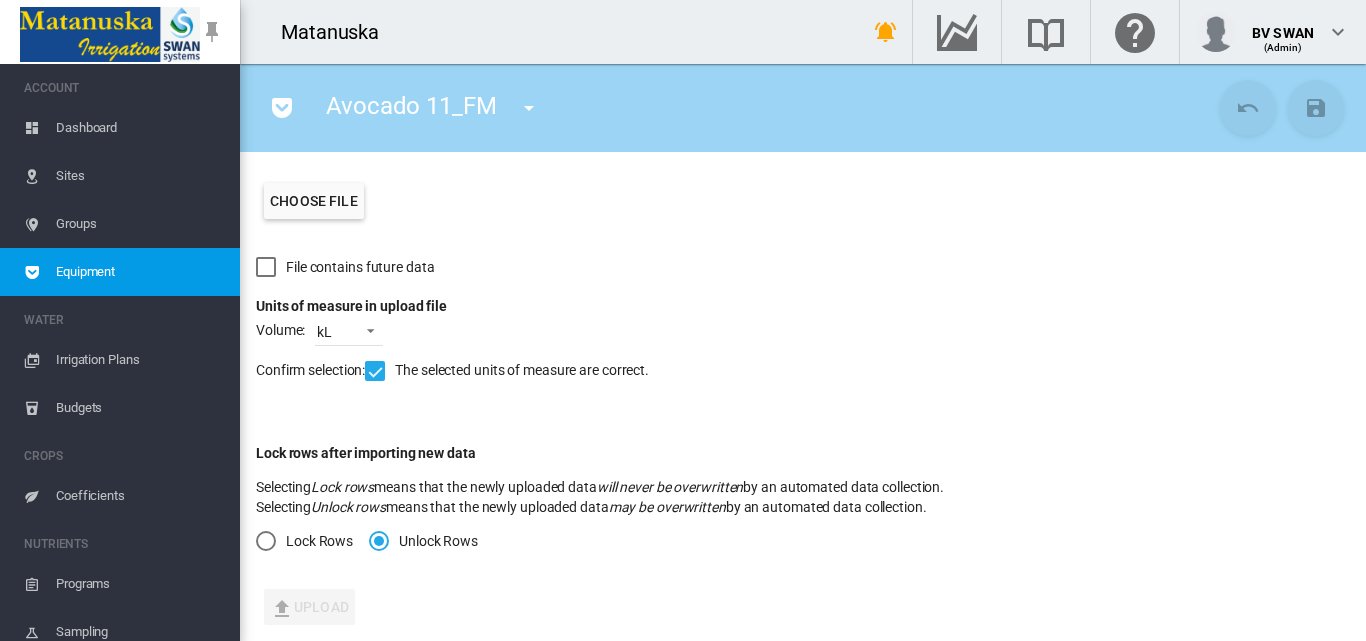 click on "Choose file" at bounding box center [314, 201] 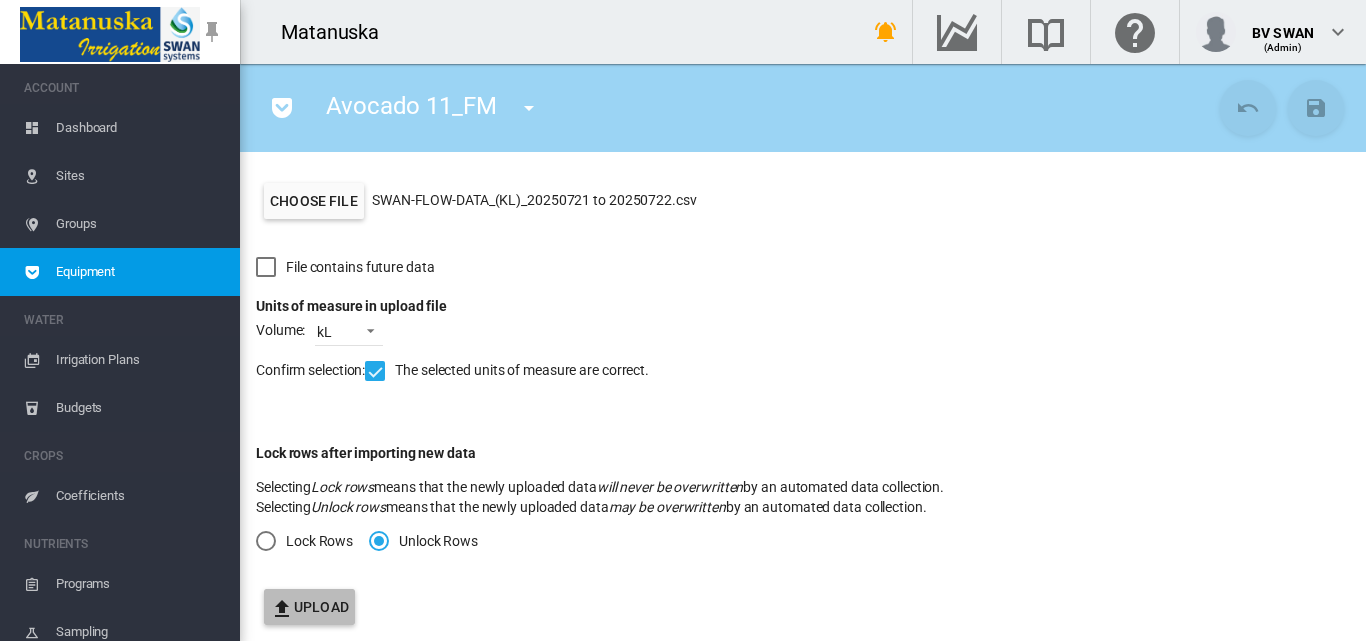 click on "Upload" at bounding box center [309, 607] 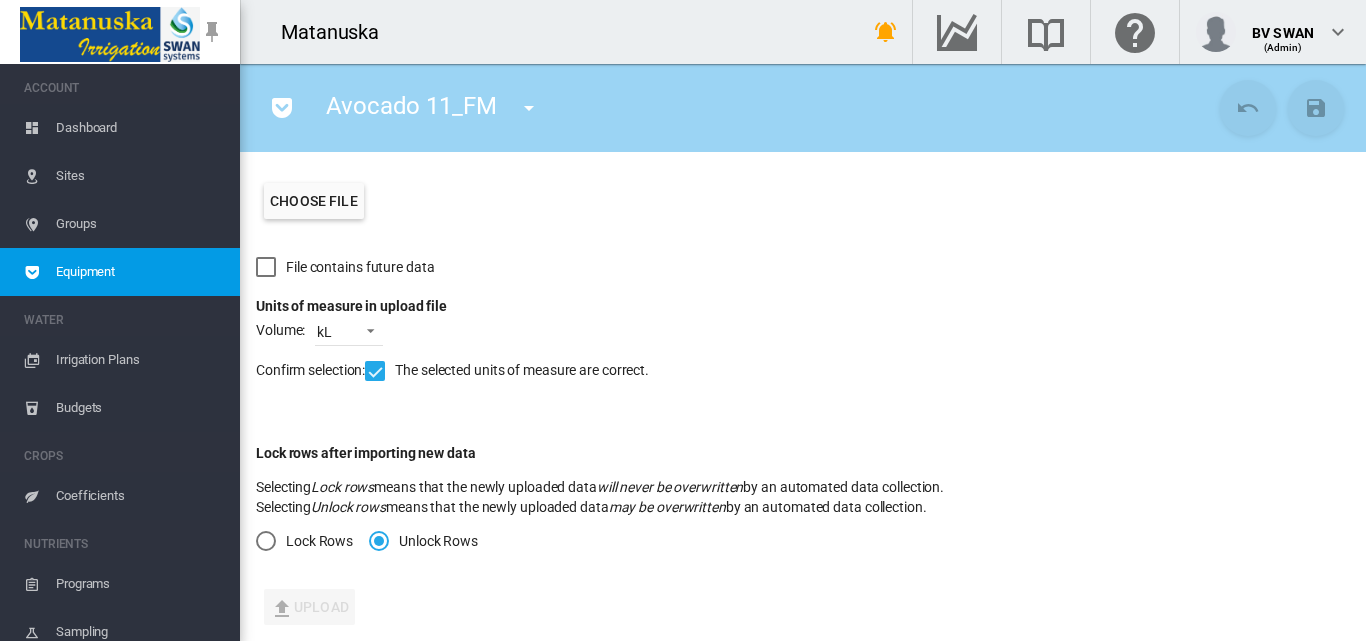 click on "Dashboard" at bounding box center [140, 128] 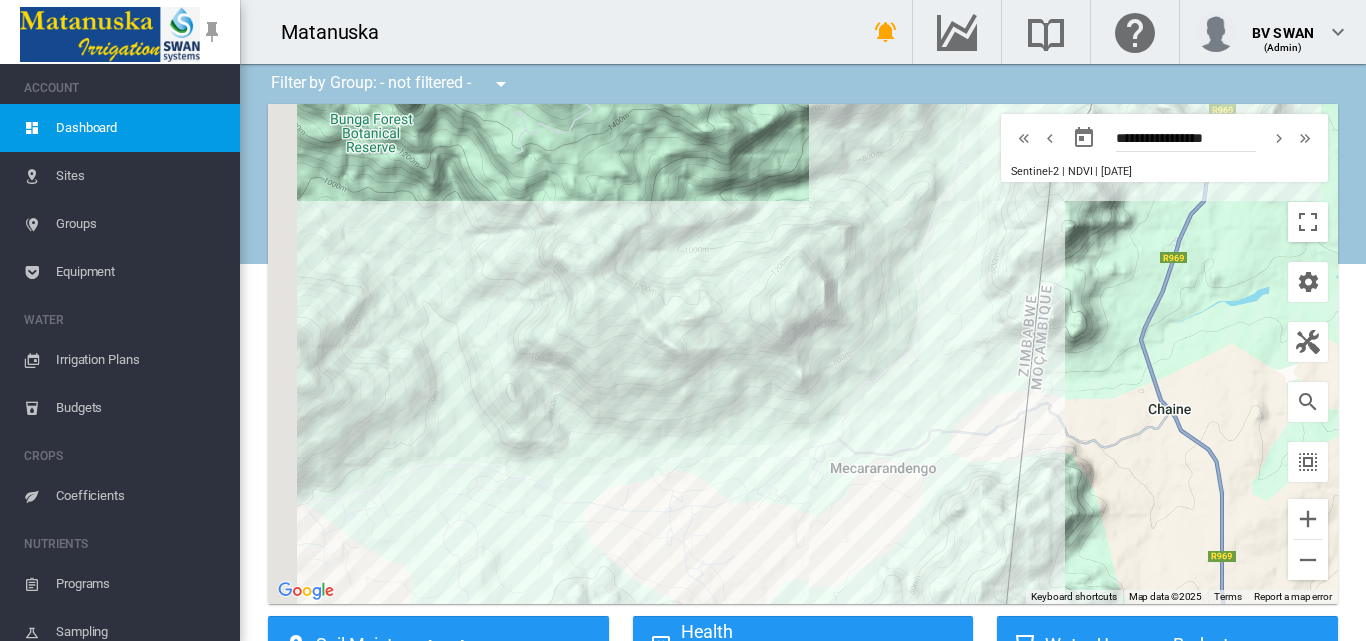 drag, startPoint x: 373, startPoint y: 453, endPoint x: 557, endPoint y: 414, distance: 188.08774 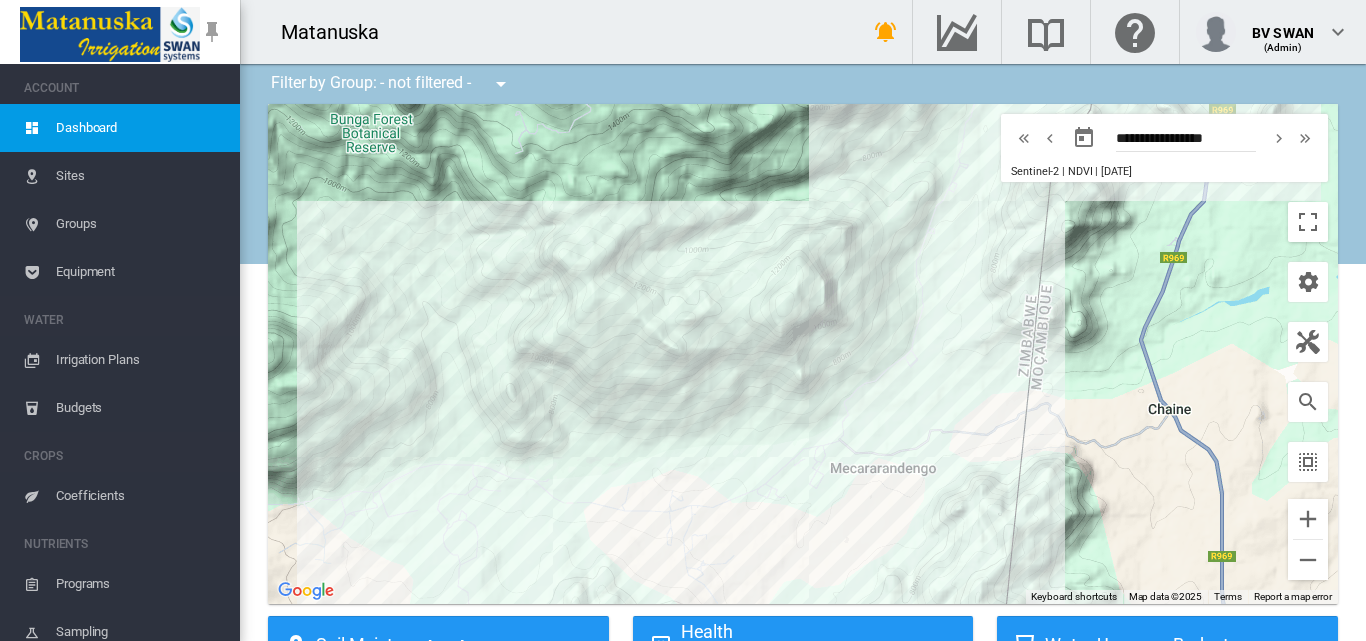click on "Sites" at bounding box center (140, 176) 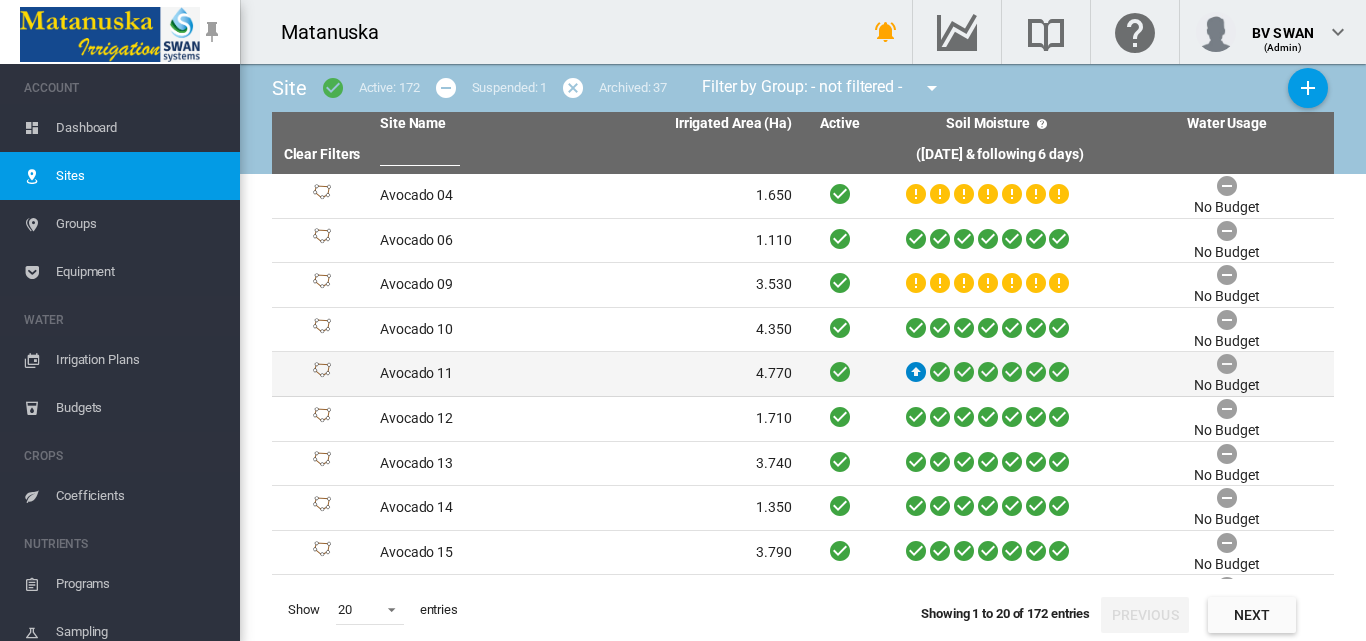 click on "4.770" at bounding box center [693, 374] 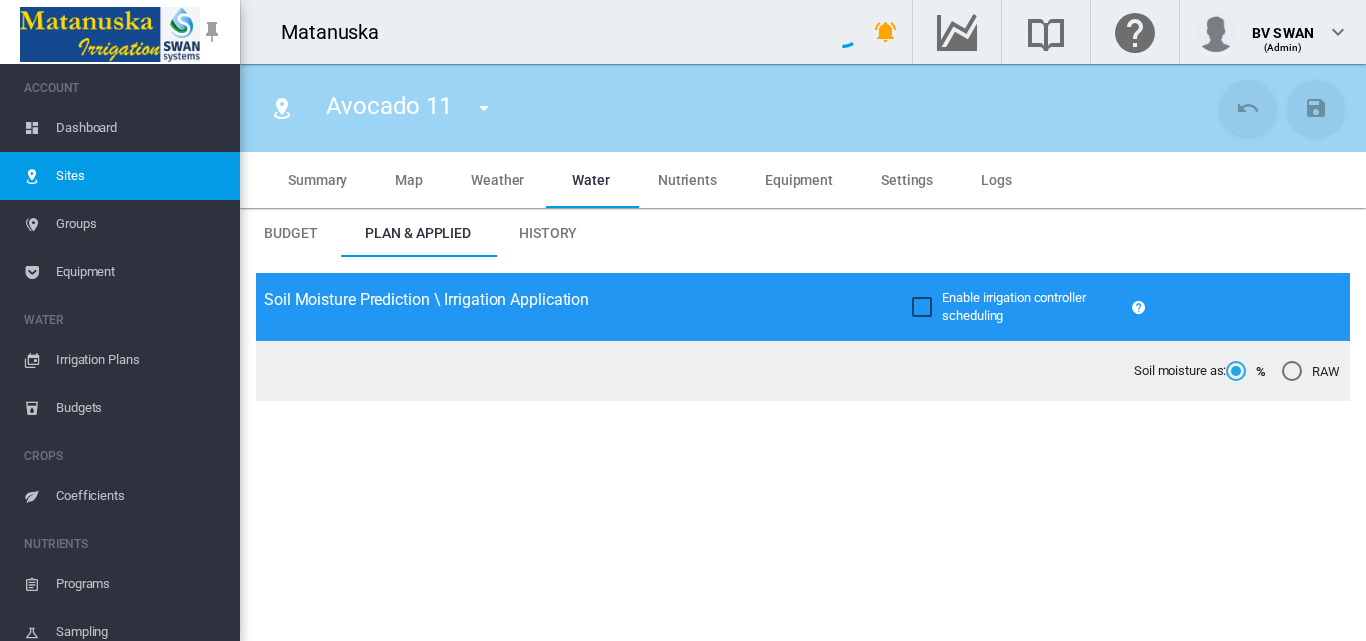 type on "**********" 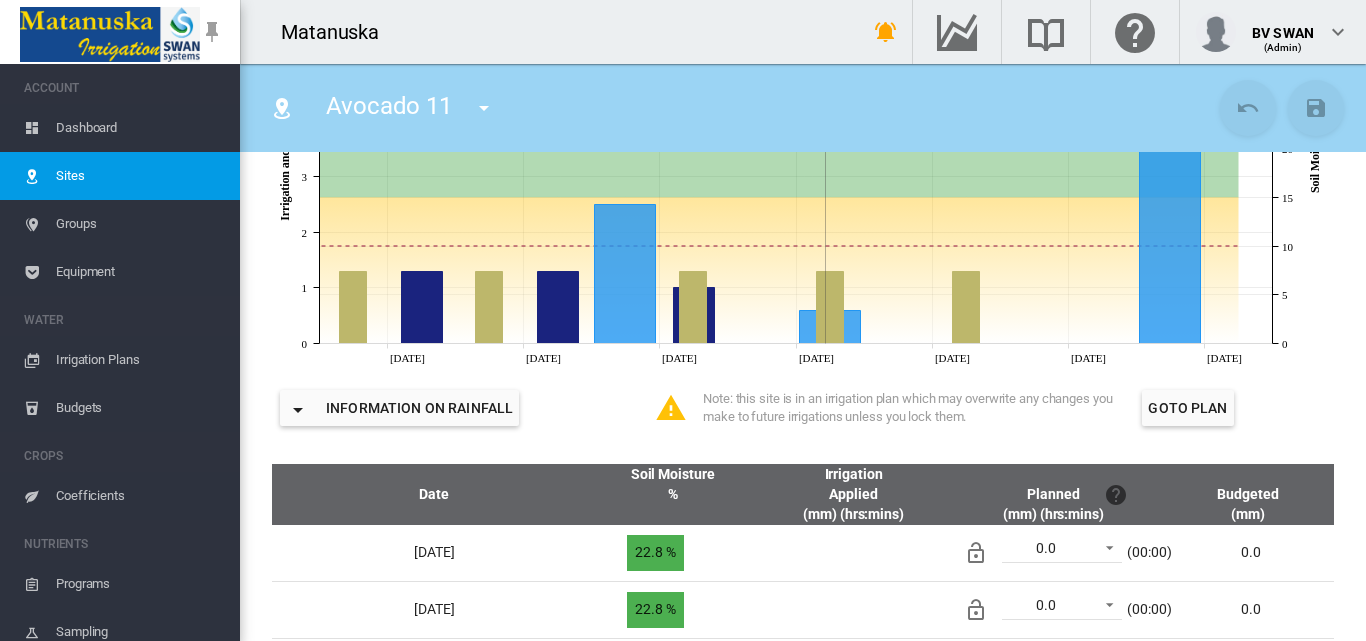 scroll, scrollTop: 600, scrollLeft: 0, axis: vertical 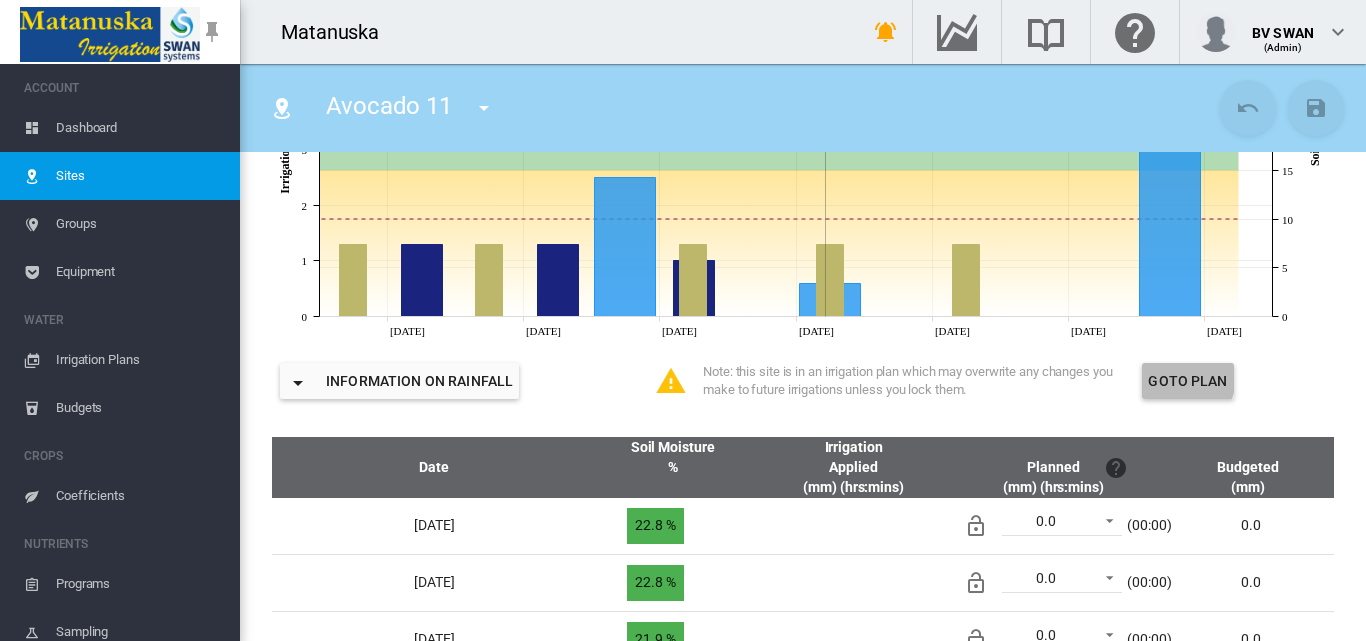 click on "Goto Plan" at bounding box center [1187, 381] 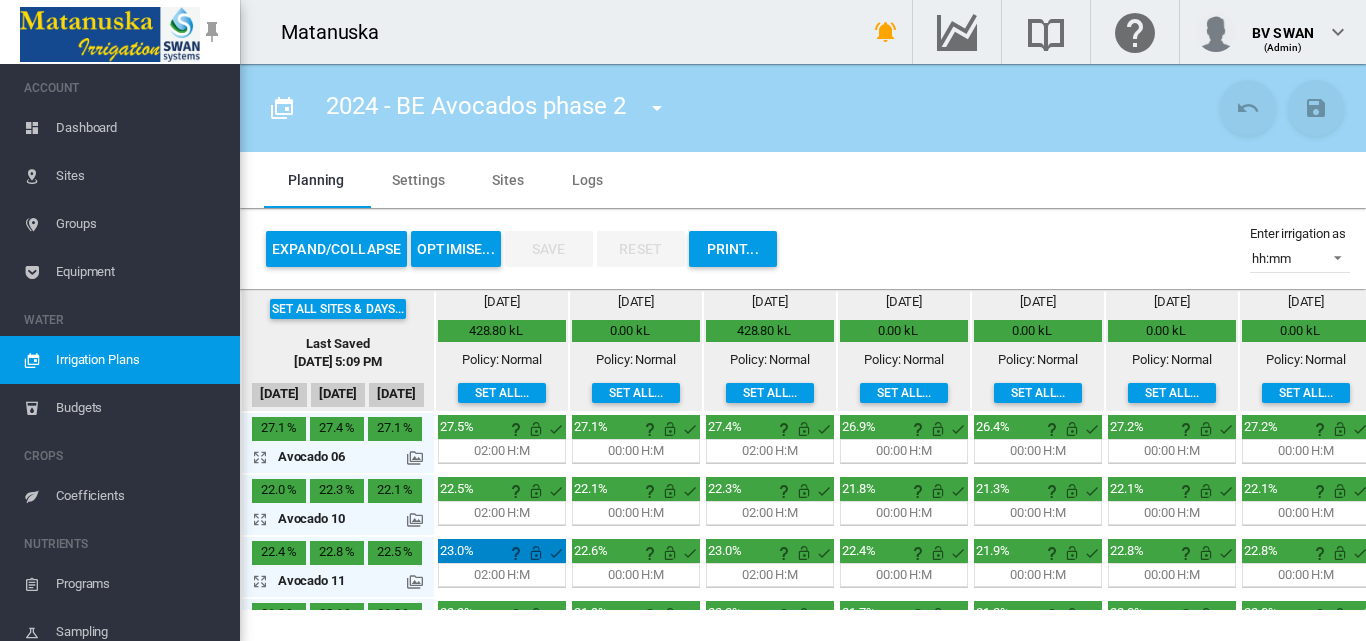 scroll, scrollTop: 0, scrollLeft: 0, axis: both 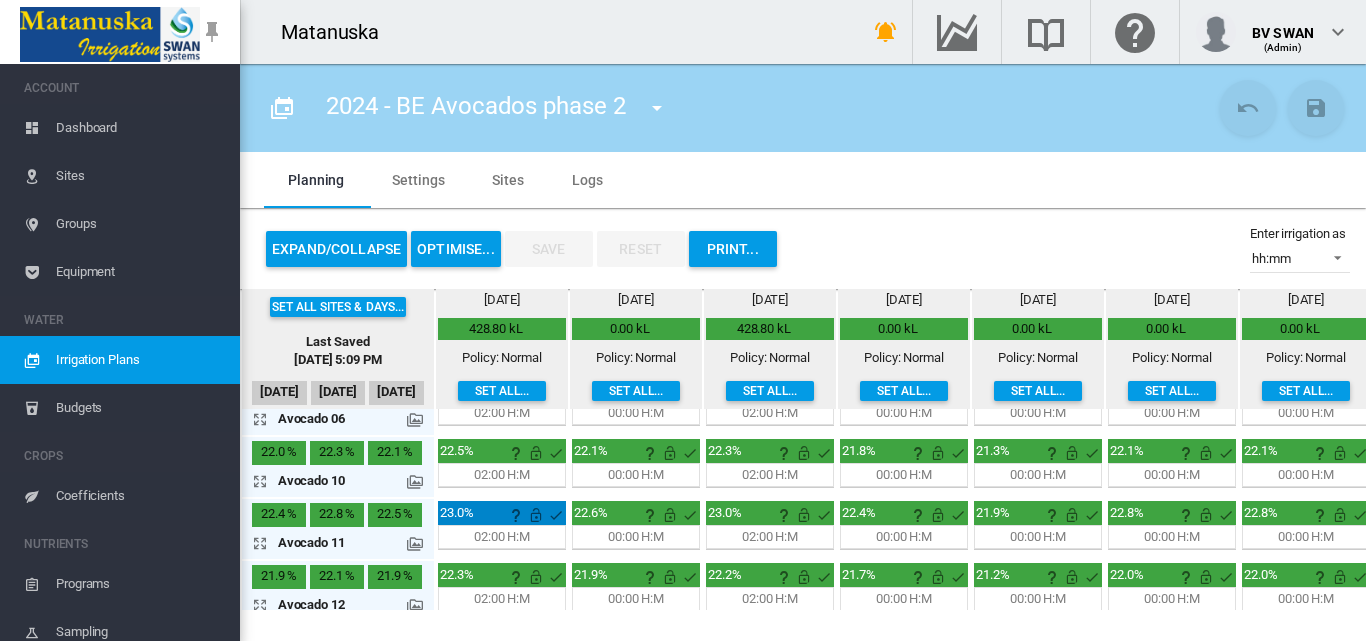 click on "Groups" at bounding box center [140, 224] 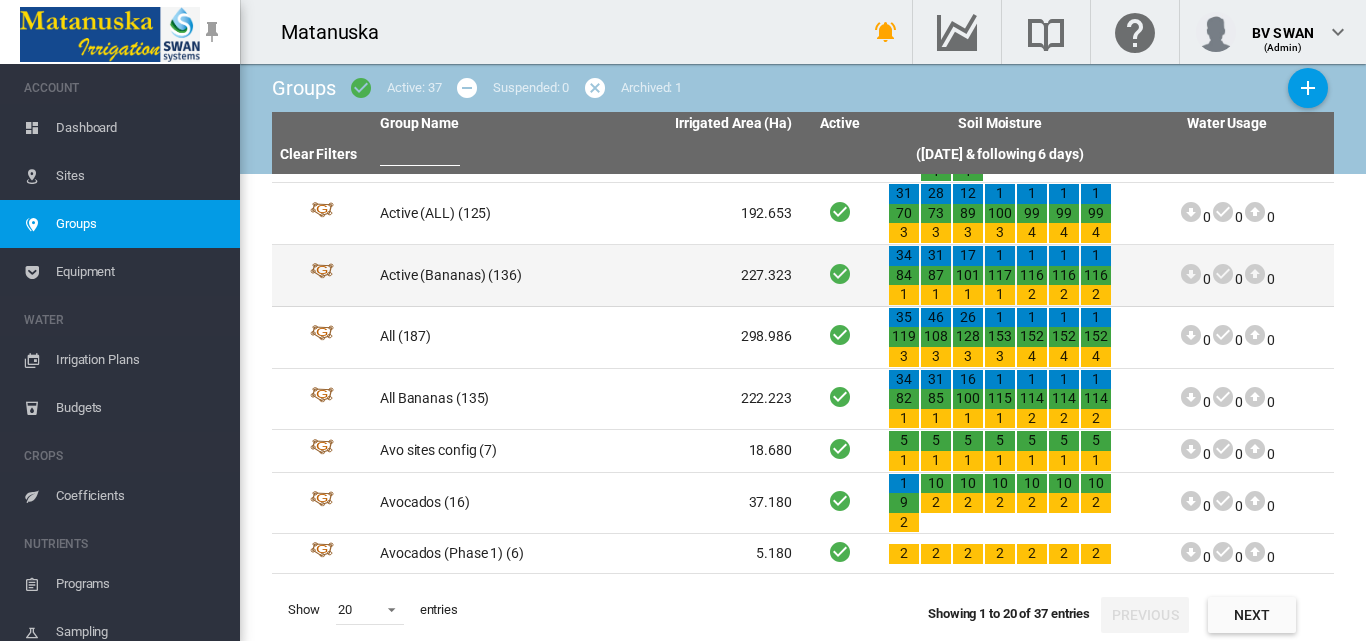 scroll, scrollTop: 0, scrollLeft: 0, axis: both 